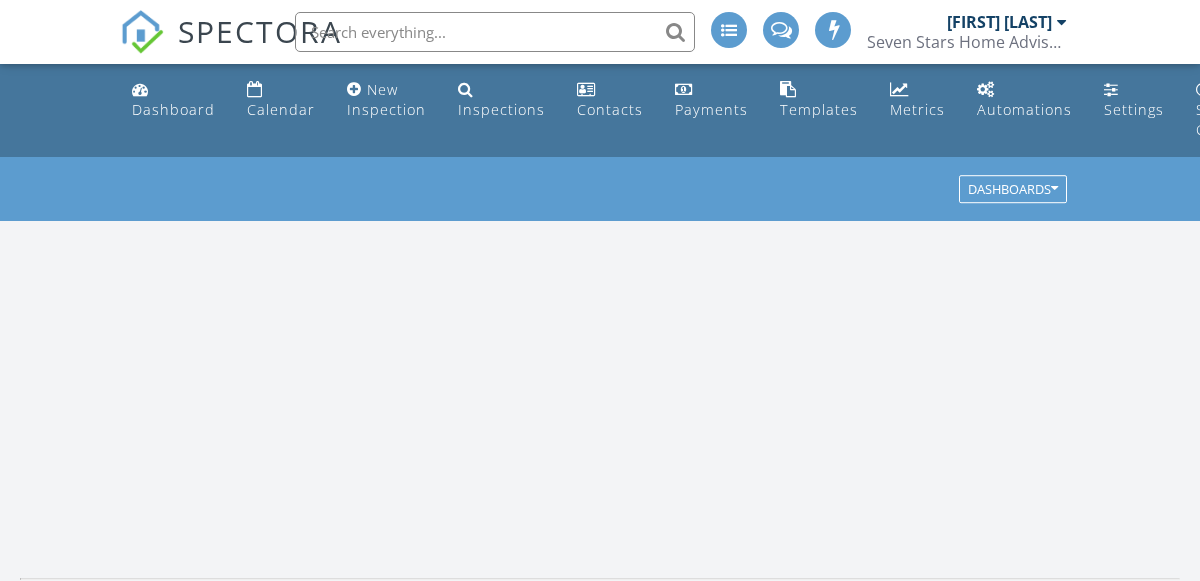 scroll, scrollTop: 2, scrollLeft: 0, axis: vertical 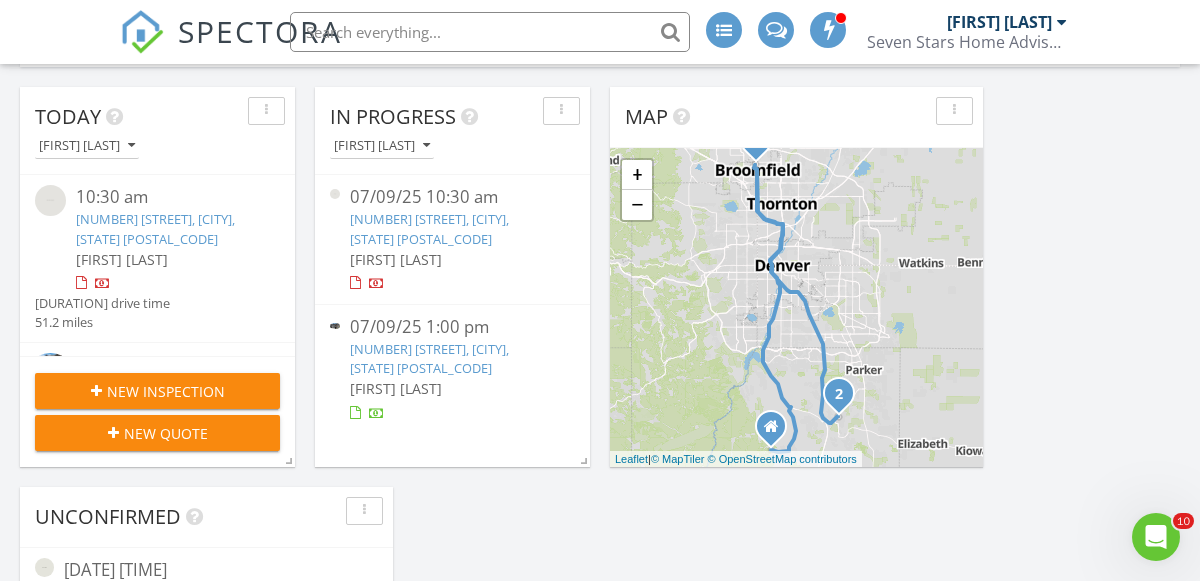 click on "3093 Belay Pt, Castle Rock, CO 80108" at bounding box center (429, 358) 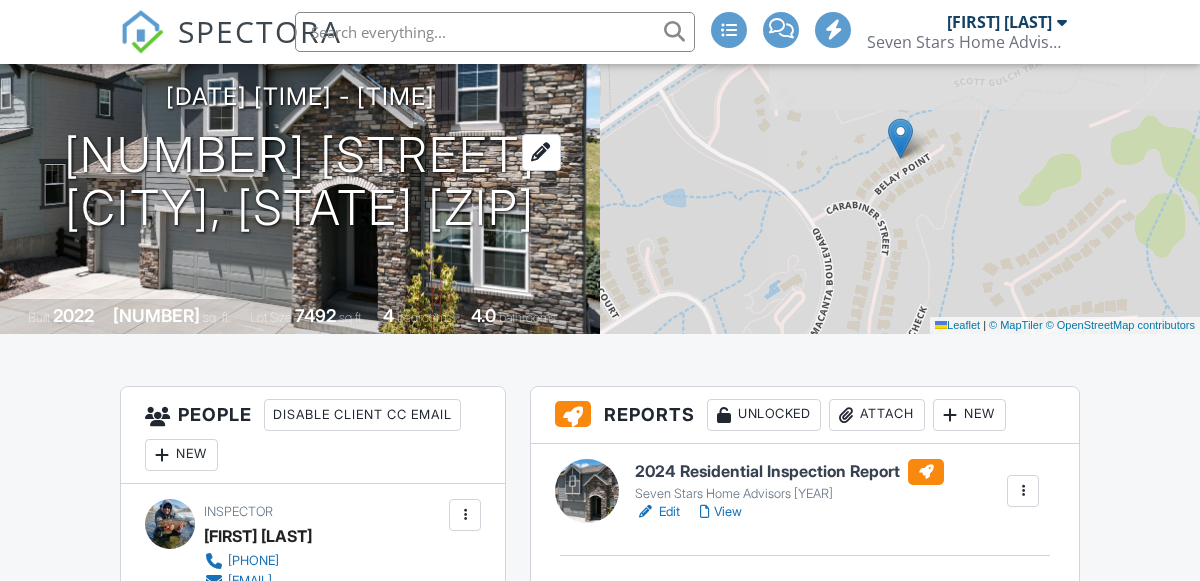 scroll, scrollTop: 281, scrollLeft: 0, axis: vertical 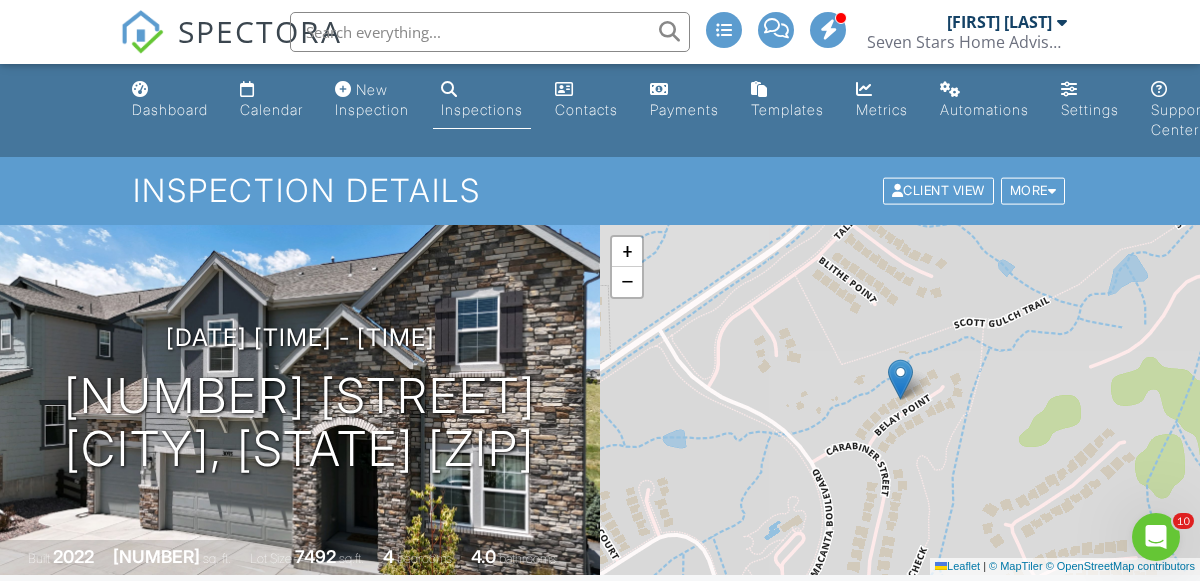 click at bounding box center (490, 32) 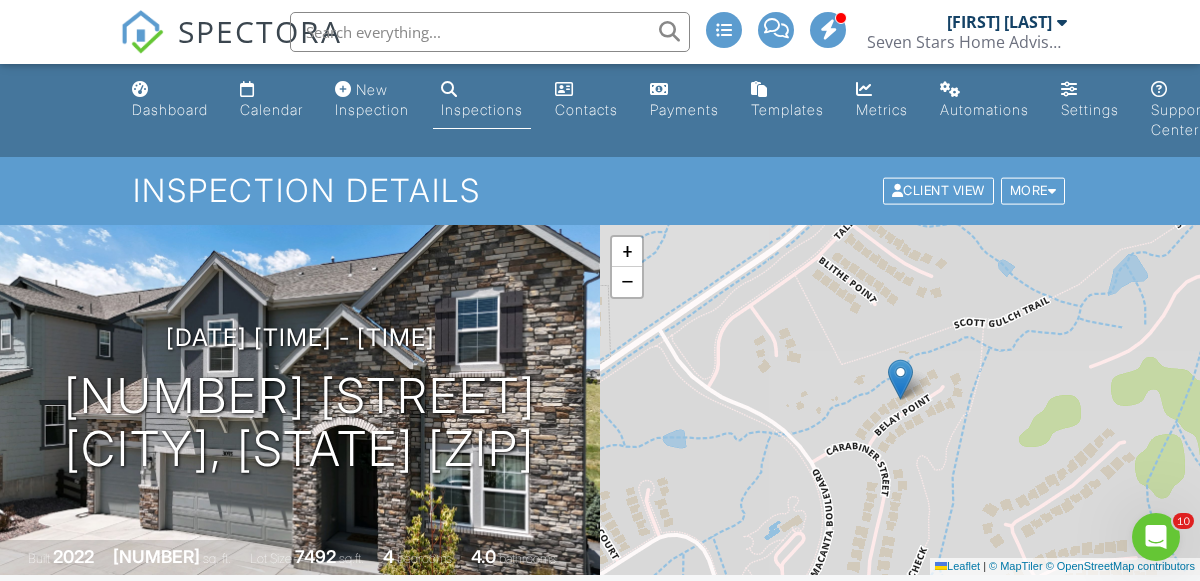 paste on "[NUMBER] [STREET] in [CITY]" 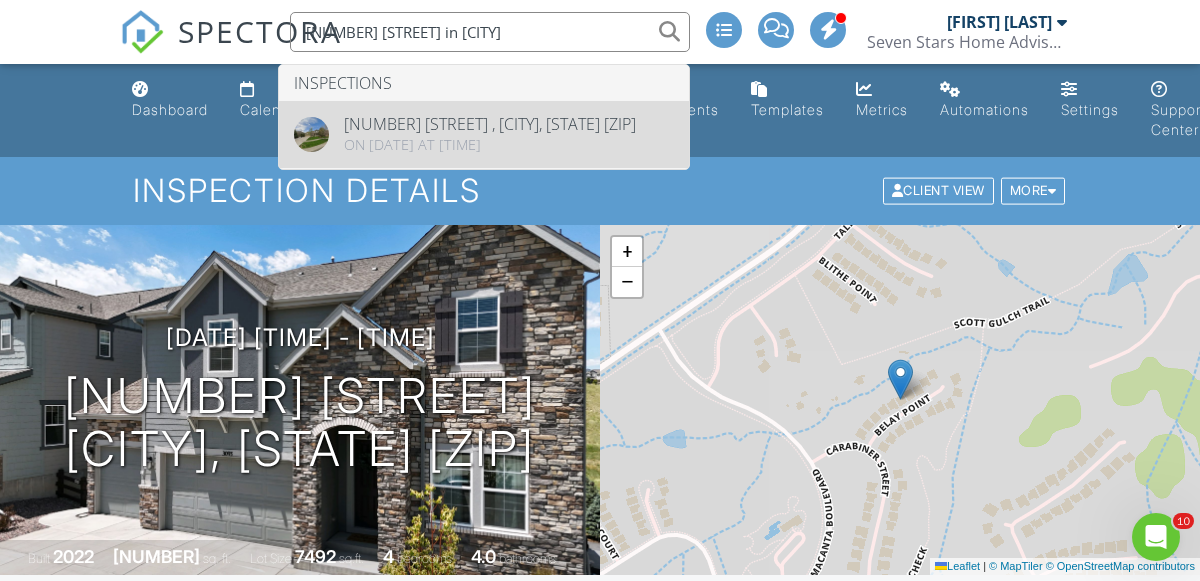 type on "[NUMBER] [STREET] in [CITY]" 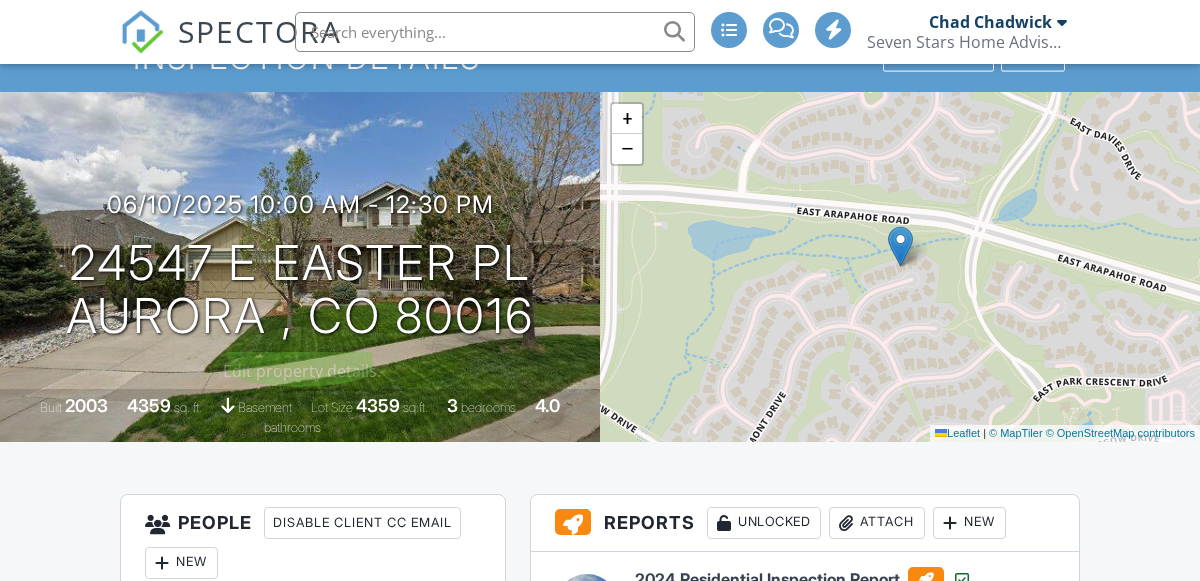 scroll, scrollTop: 167, scrollLeft: 0, axis: vertical 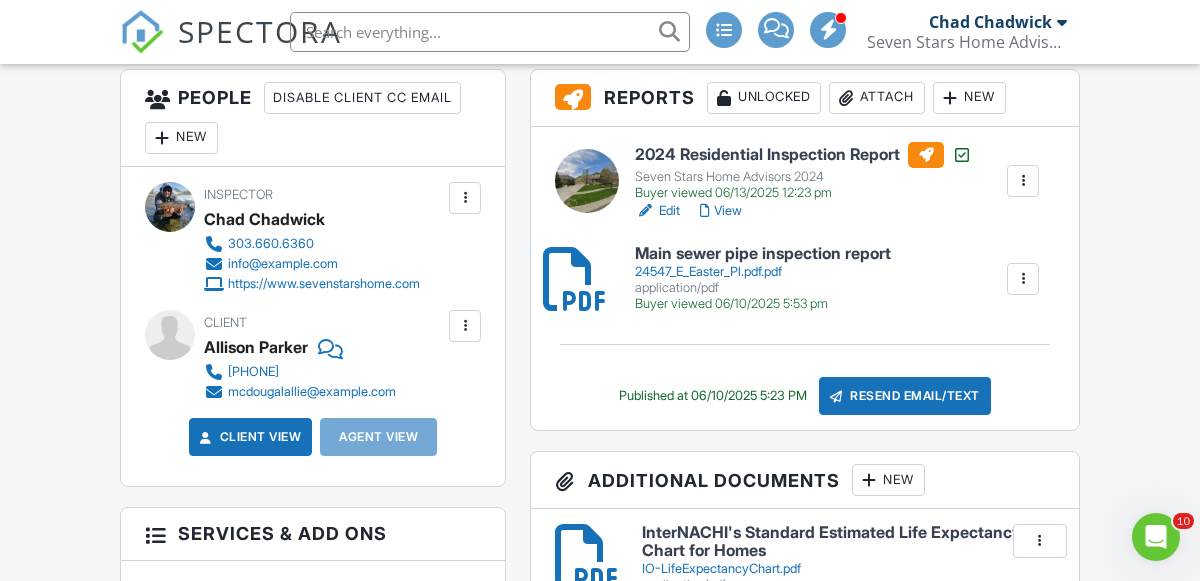 click on "View" at bounding box center (721, 211) 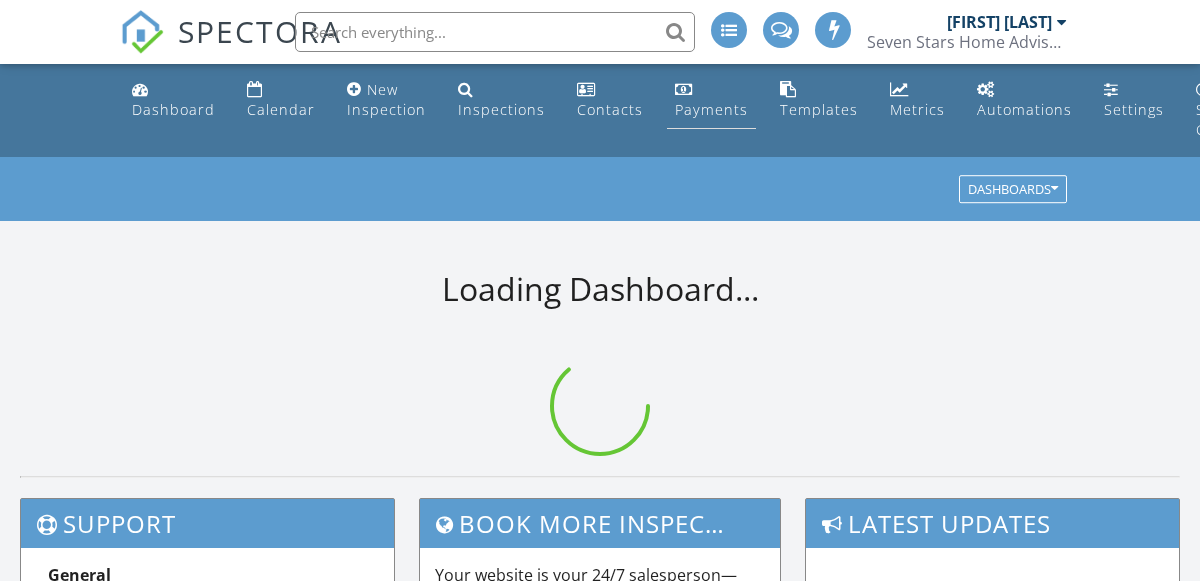 scroll, scrollTop: 0, scrollLeft: 0, axis: both 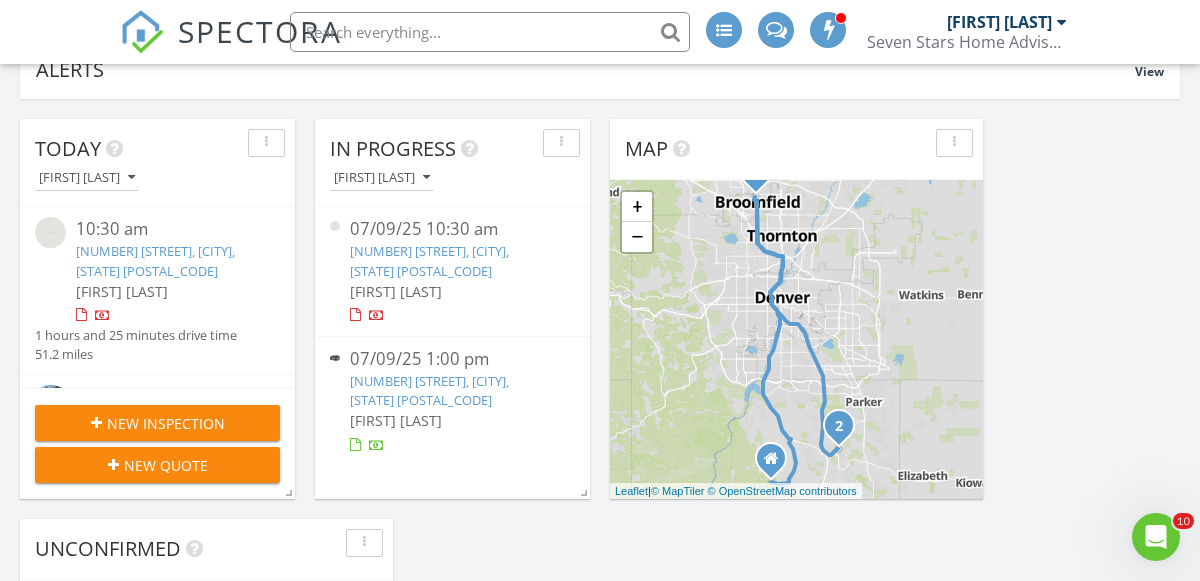 click on "[NUMBER] [STREET], [CITY], [STATE] [POSTAL_CODE]" at bounding box center (429, 390) 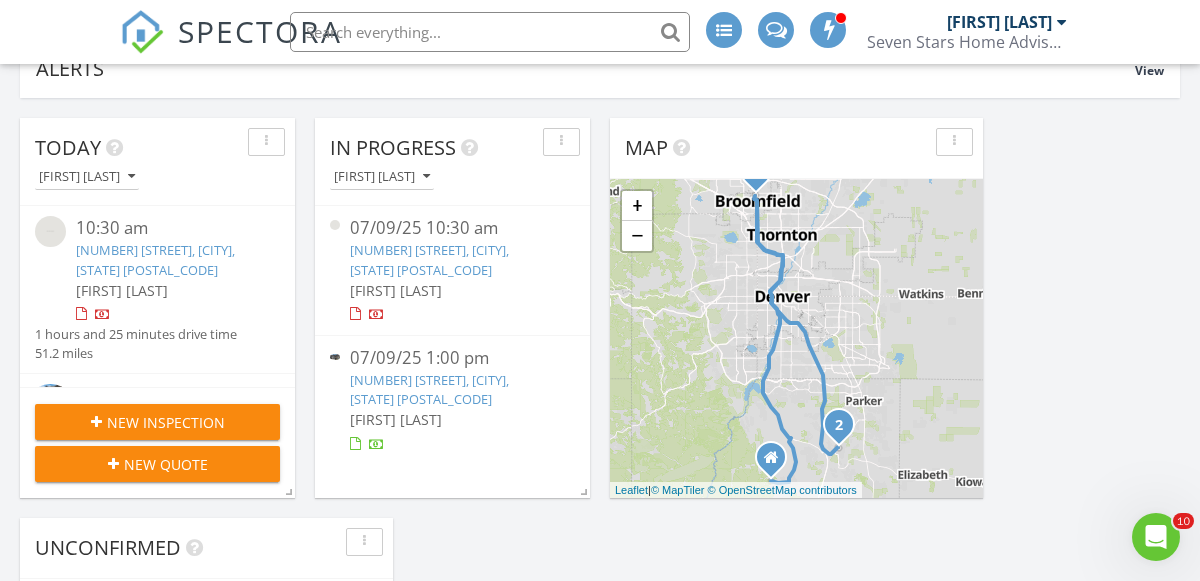 scroll, scrollTop: 203, scrollLeft: 0, axis: vertical 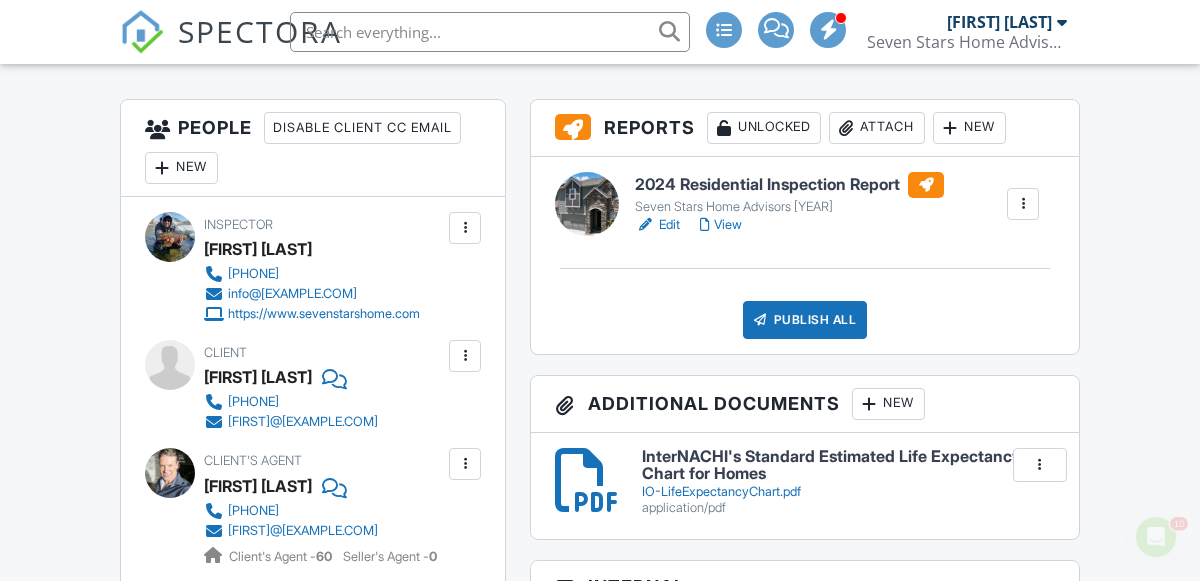 click on "Attach" at bounding box center [877, 128] 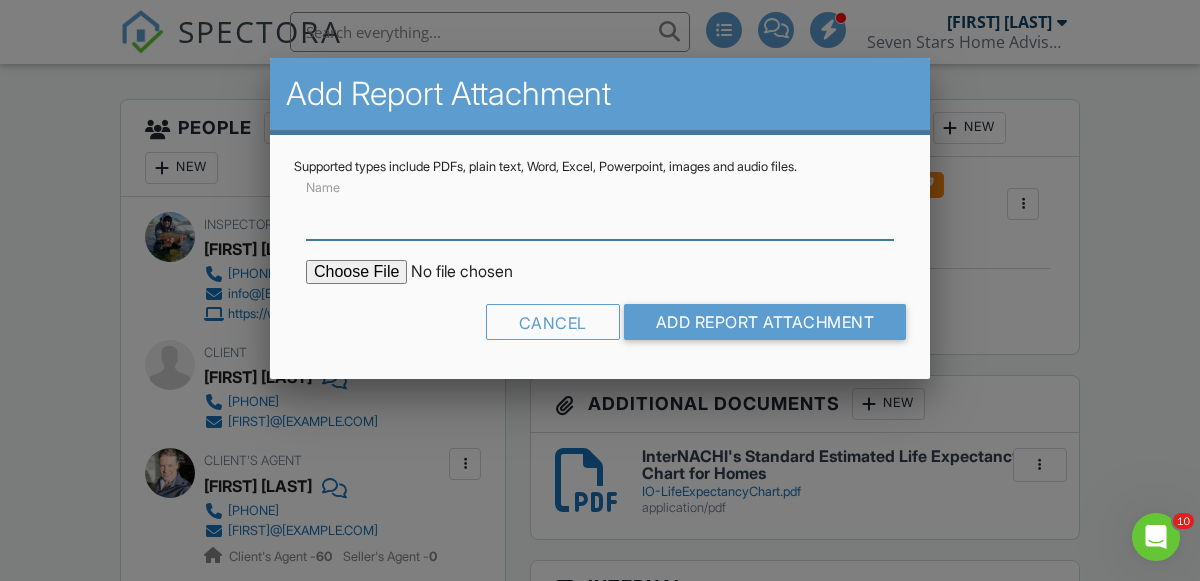 click on "Name" at bounding box center [600, 215] 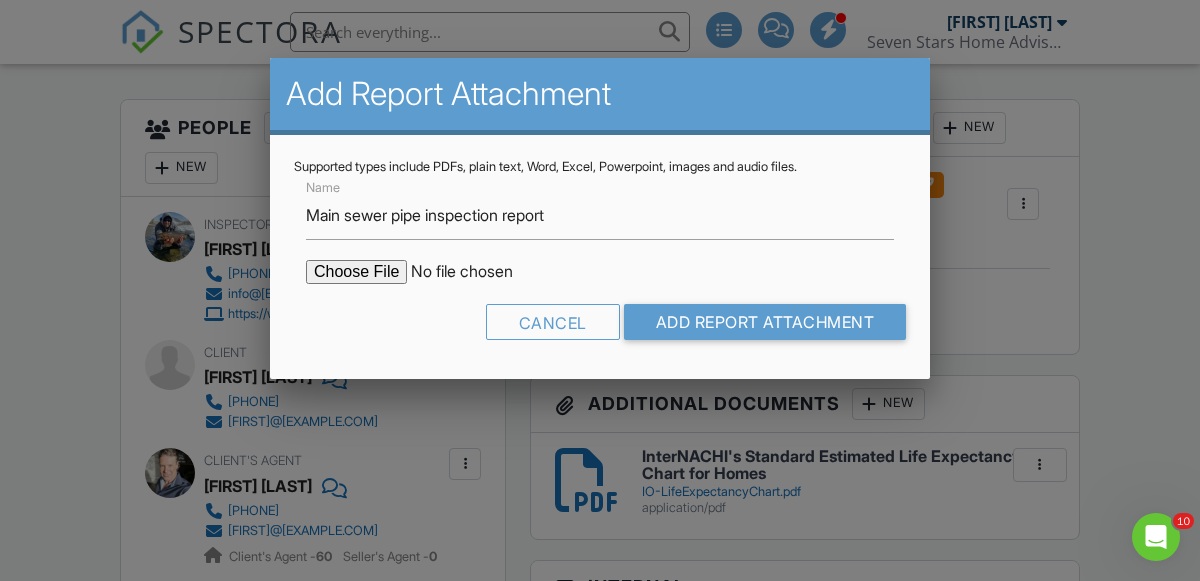 click at bounding box center (476, 272) 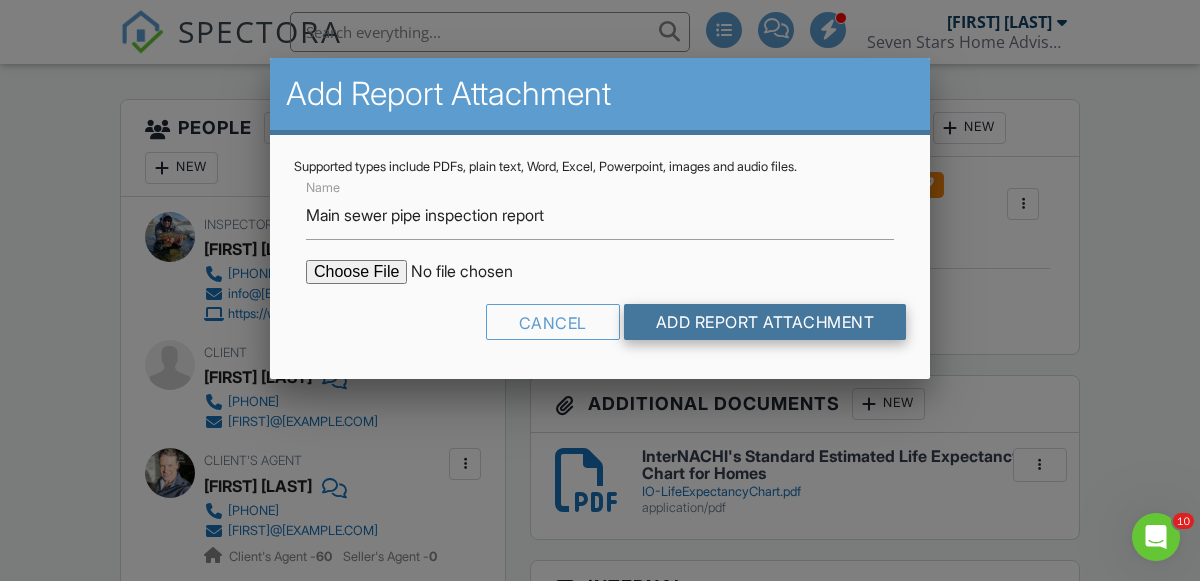 click on "Add Report Attachment" at bounding box center (765, 322) 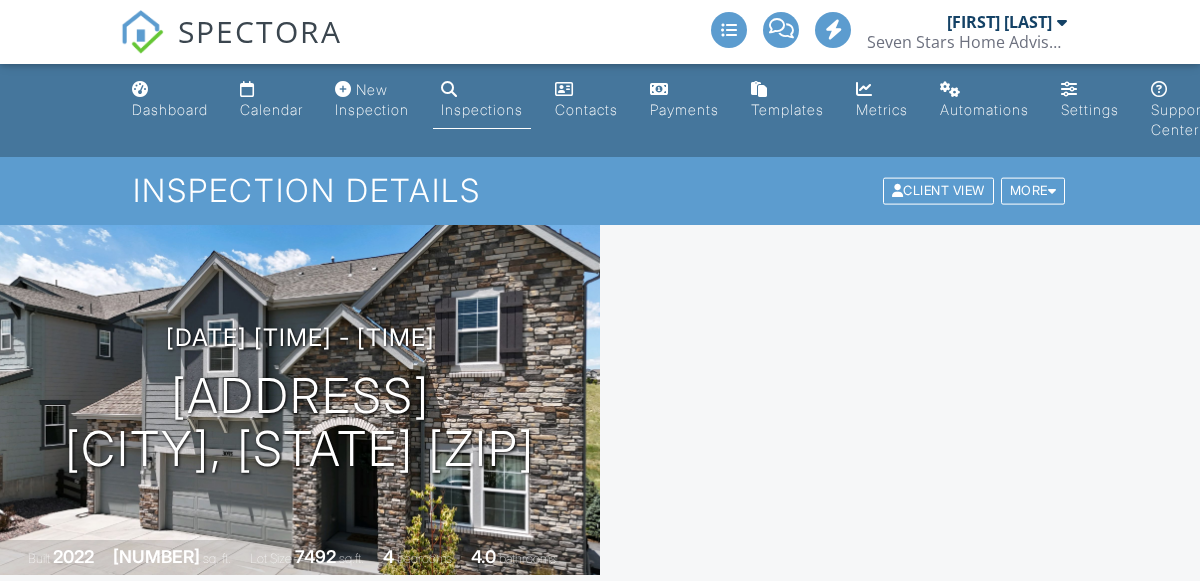 scroll, scrollTop: 0, scrollLeft: 0, axis: both 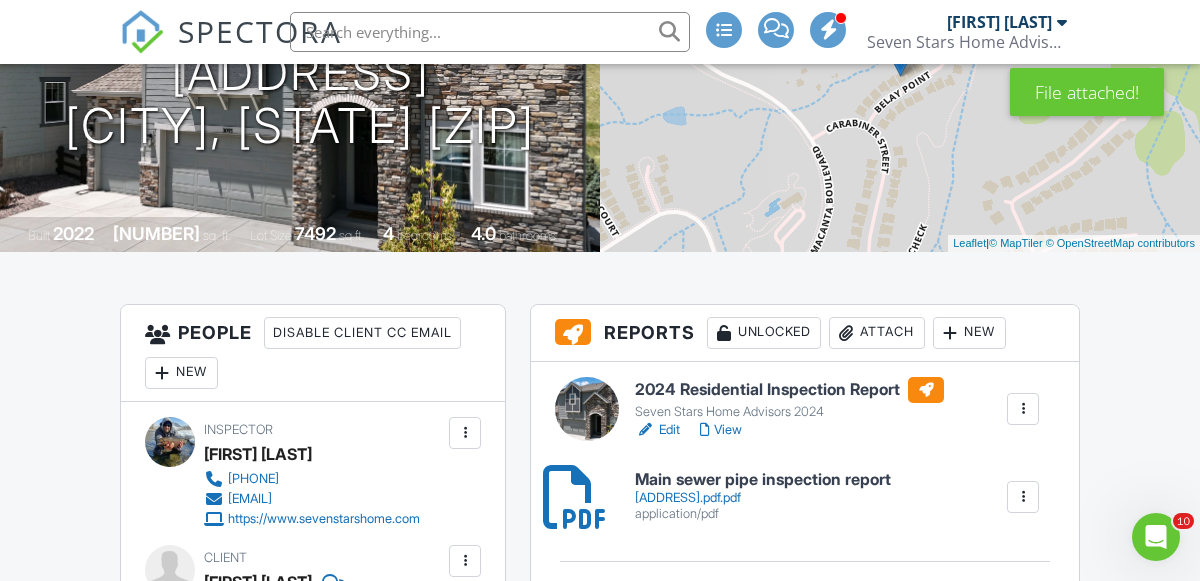 click on "Edit" at bounding box center [657, 430] 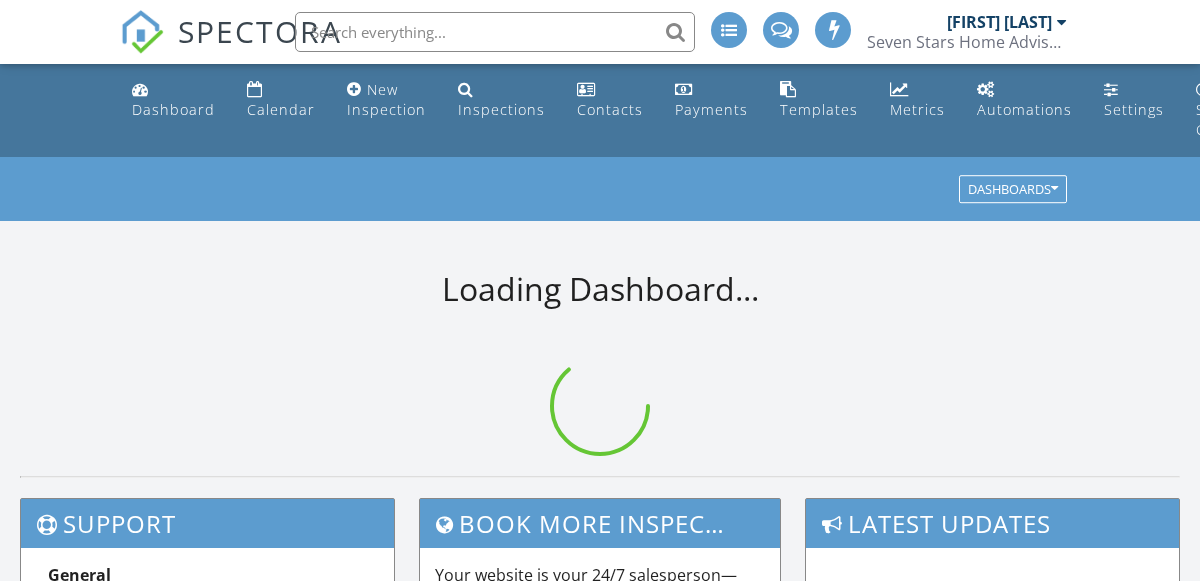 scroll, scrollTop: 0, scrollLeft: 0, axis: both 